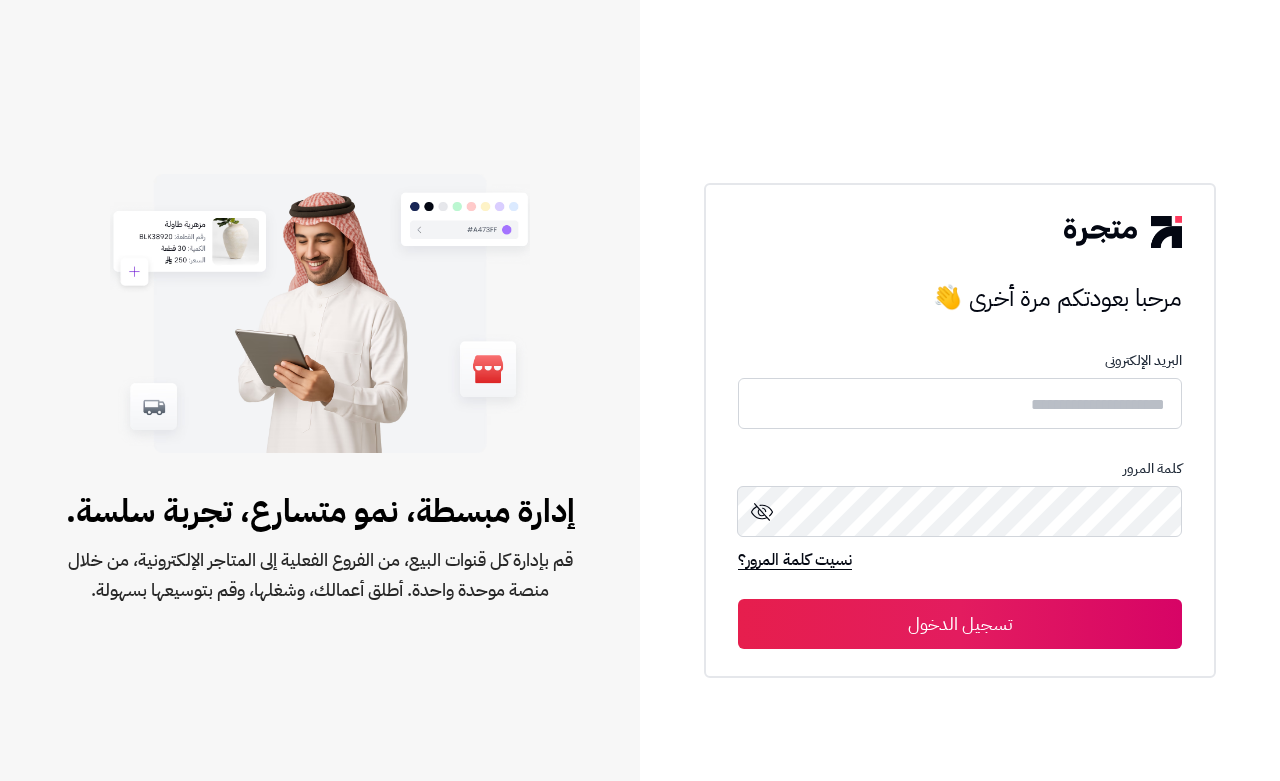 scroll, scrollTop: 0, scrollLeft: 0, axis: both 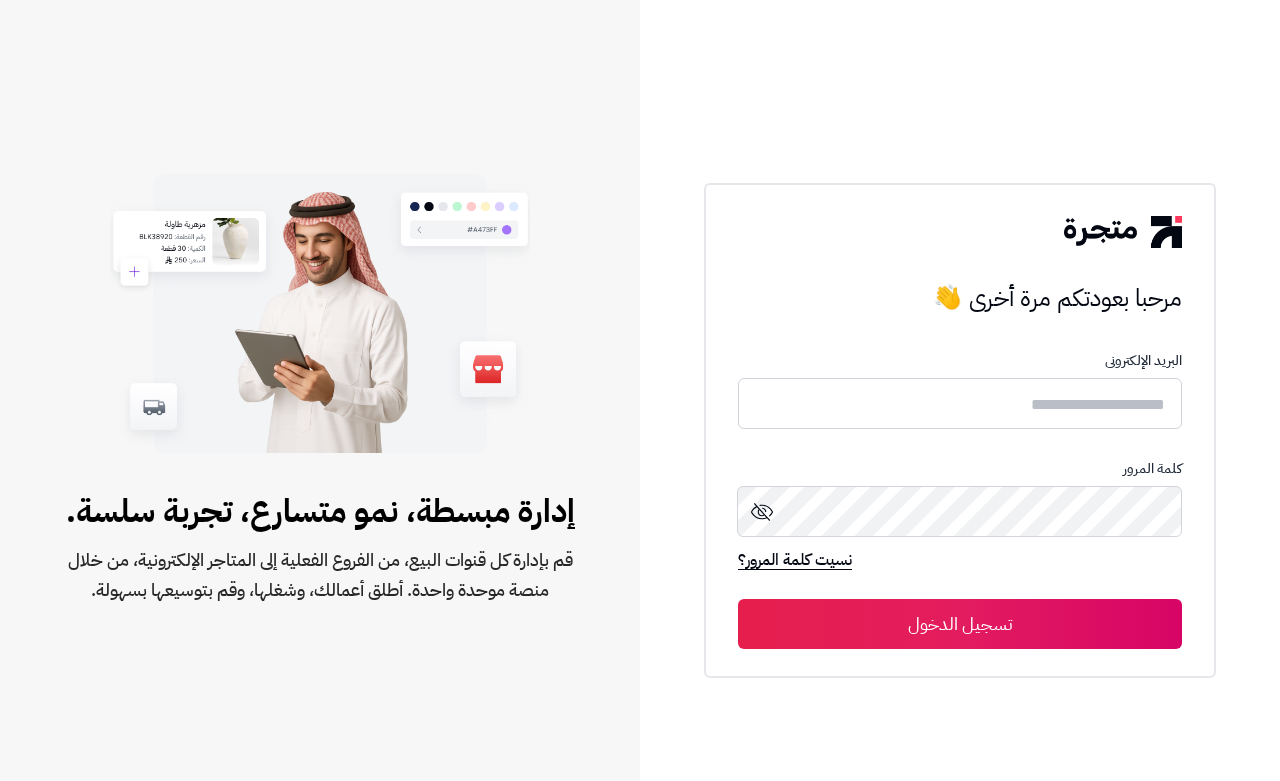 click at bounding box center (960, 403) 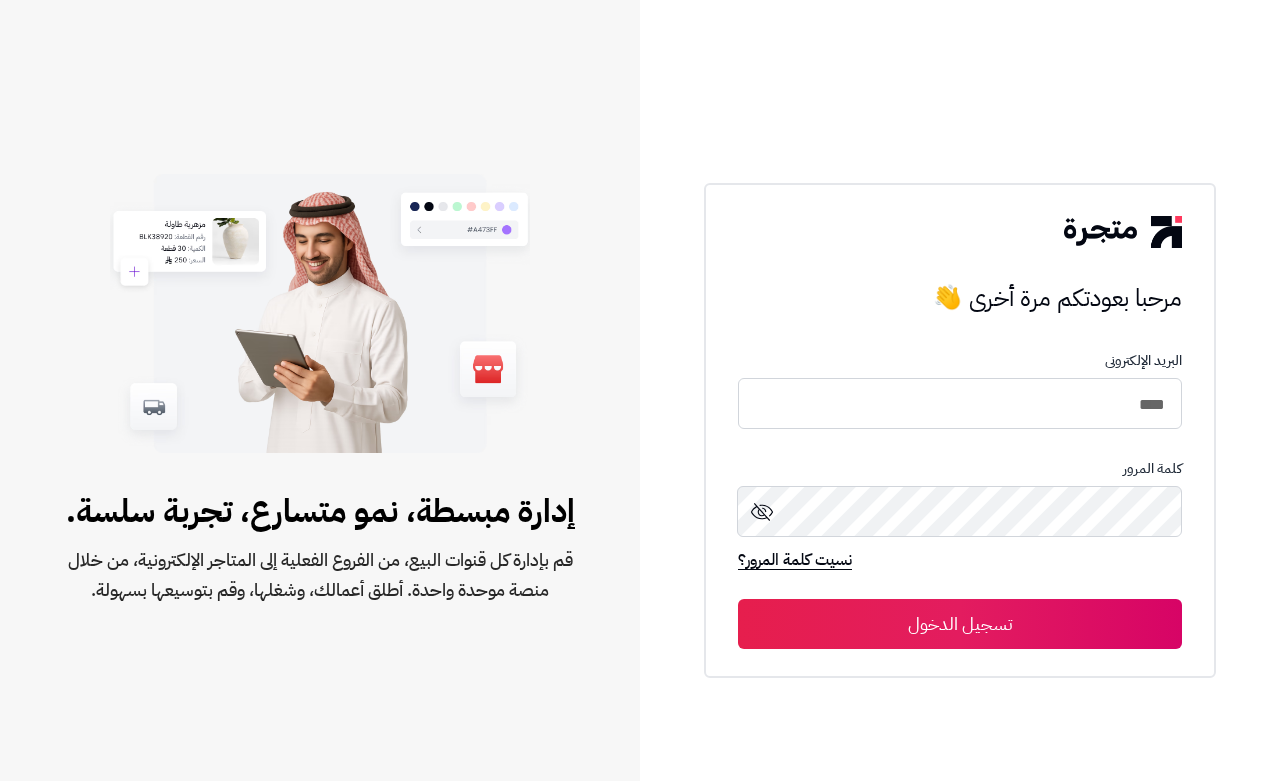 type on "****" 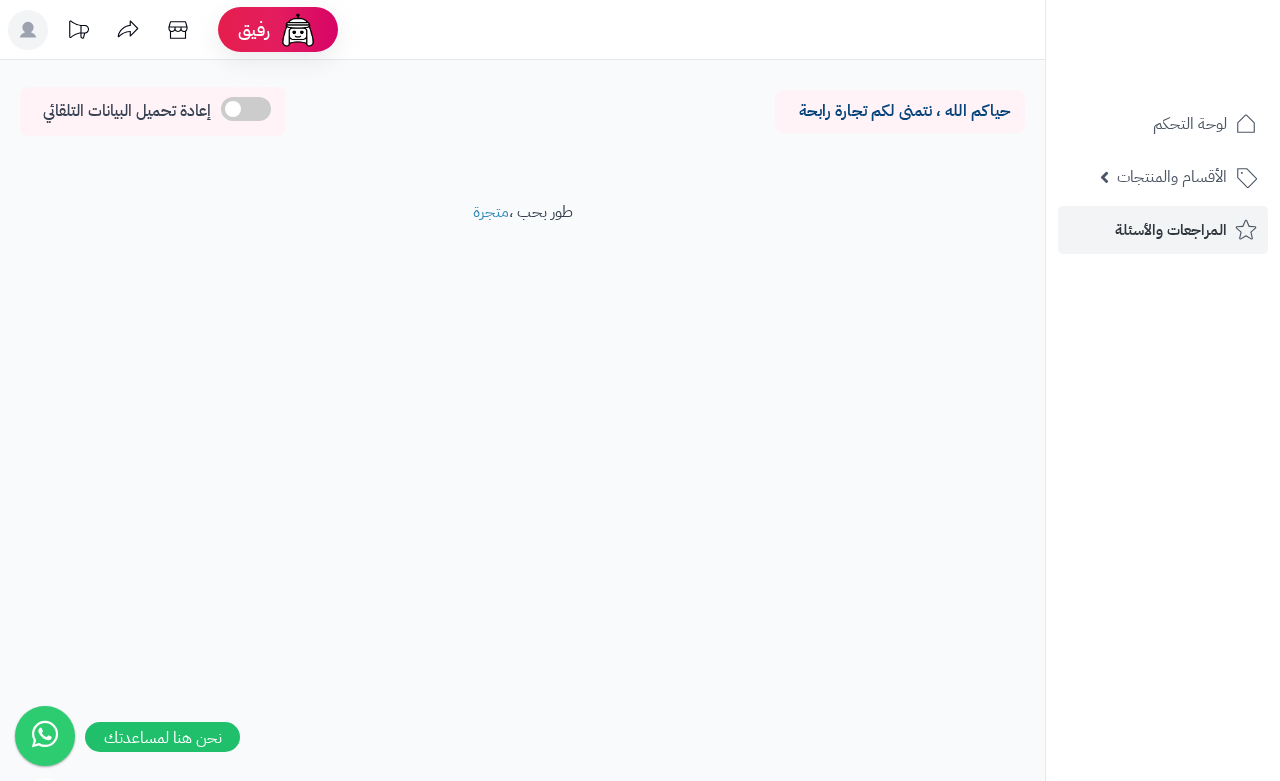 scroll, scrollTop: 0, scrollLeft: 0, axis: both 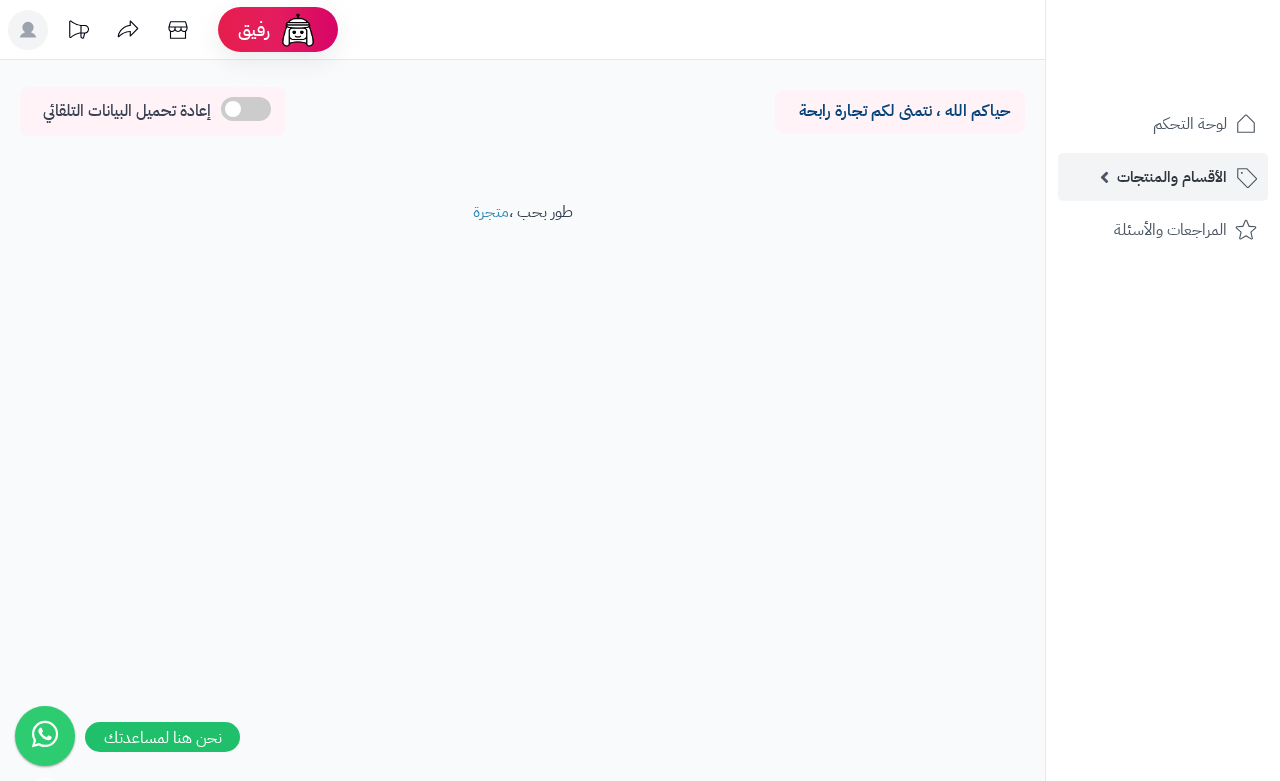 click on "الأقسام والمنتجات" at bounding box center [1163, 177] 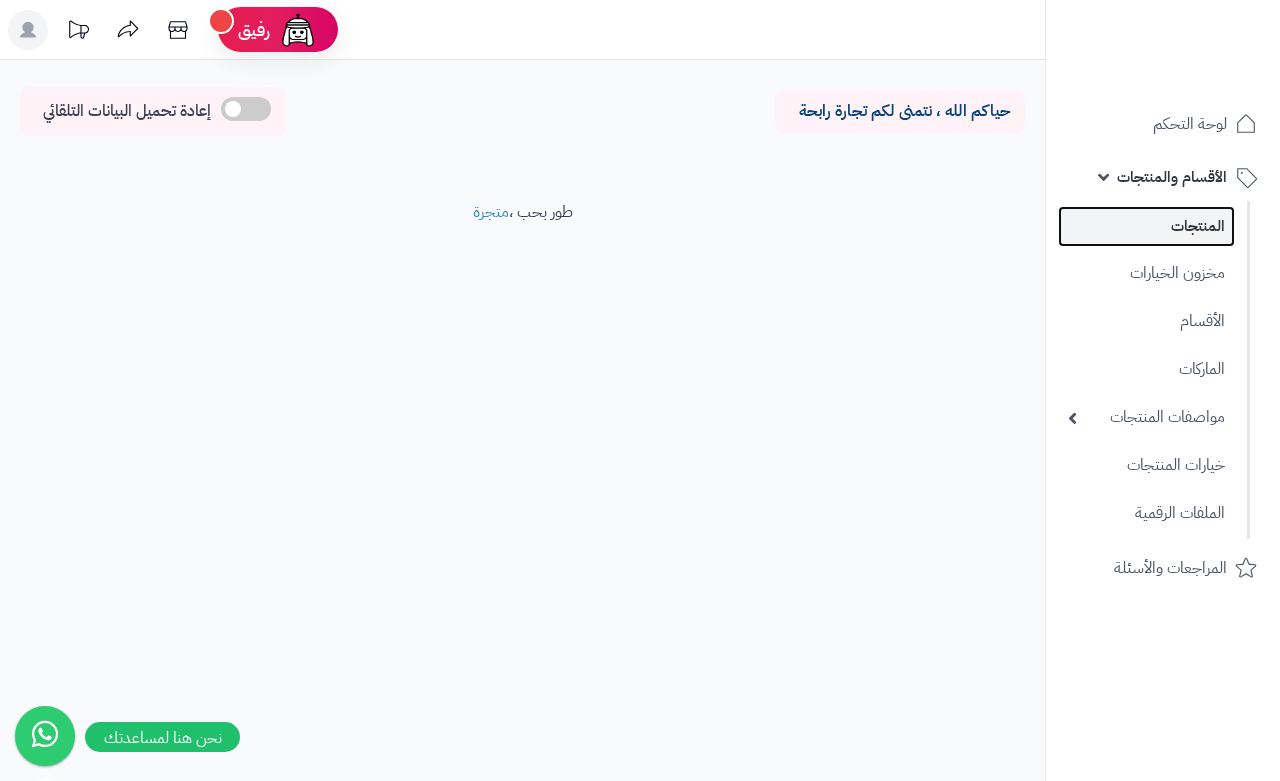 click on "المنتجات" at bounding box center (1146, 226) 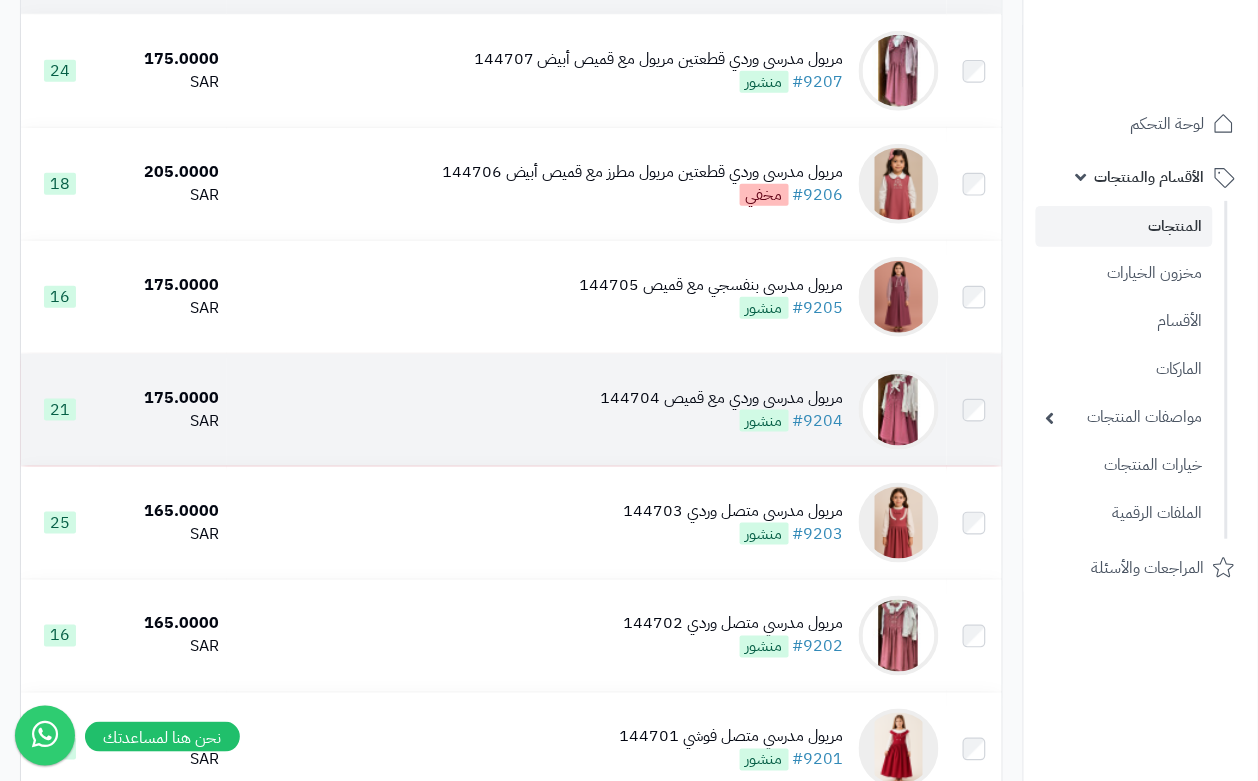 scroll, scrollTop: 250, scrollLeft: 0, axis: vertical 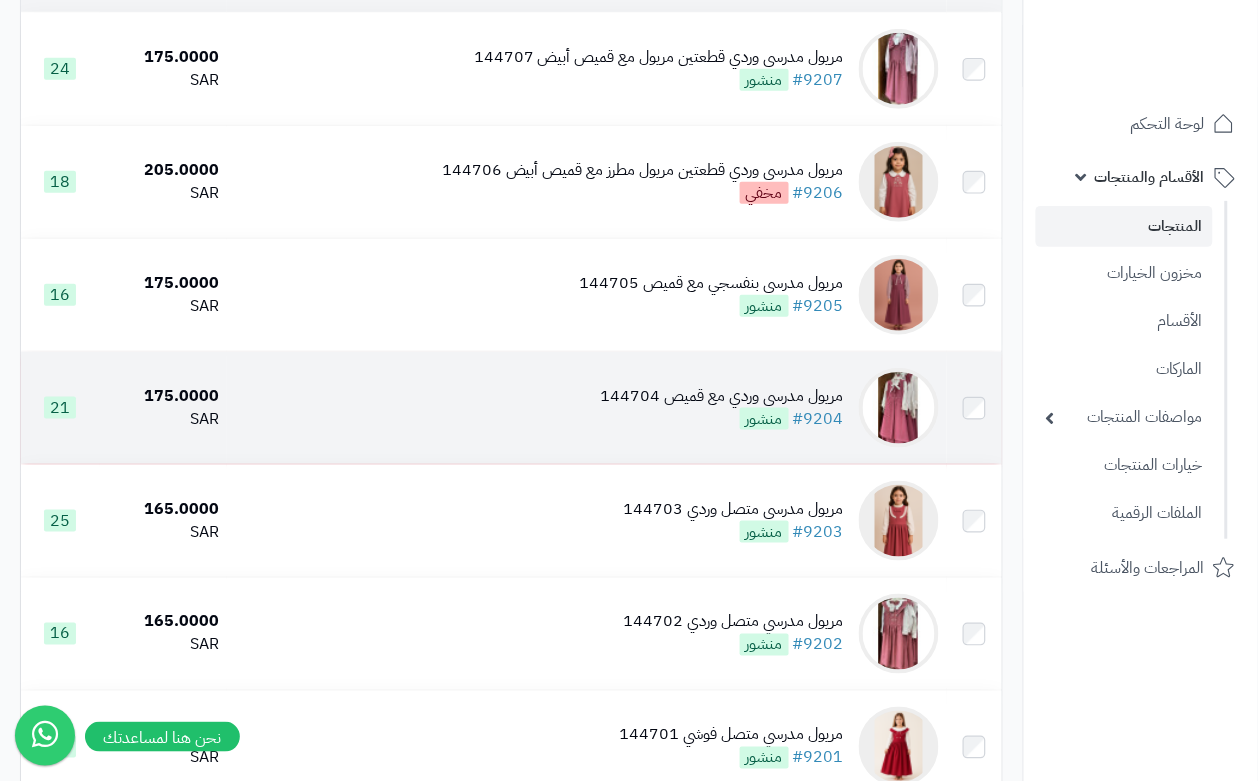 click on "مريول مدرسي وردي مع قميص 144704
#9204
منشور" at bounding box center [587, 408] 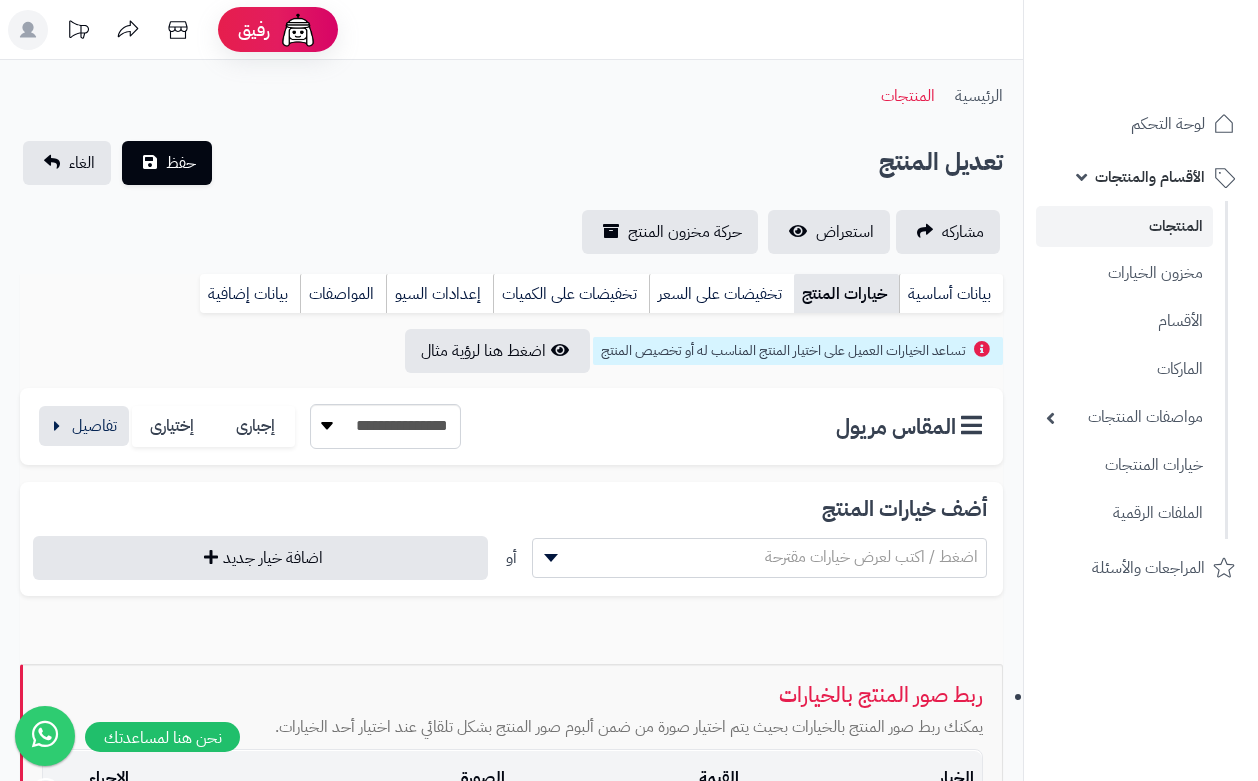 scroll, scrollTop: 0, scrollLeft: 0, axis: both 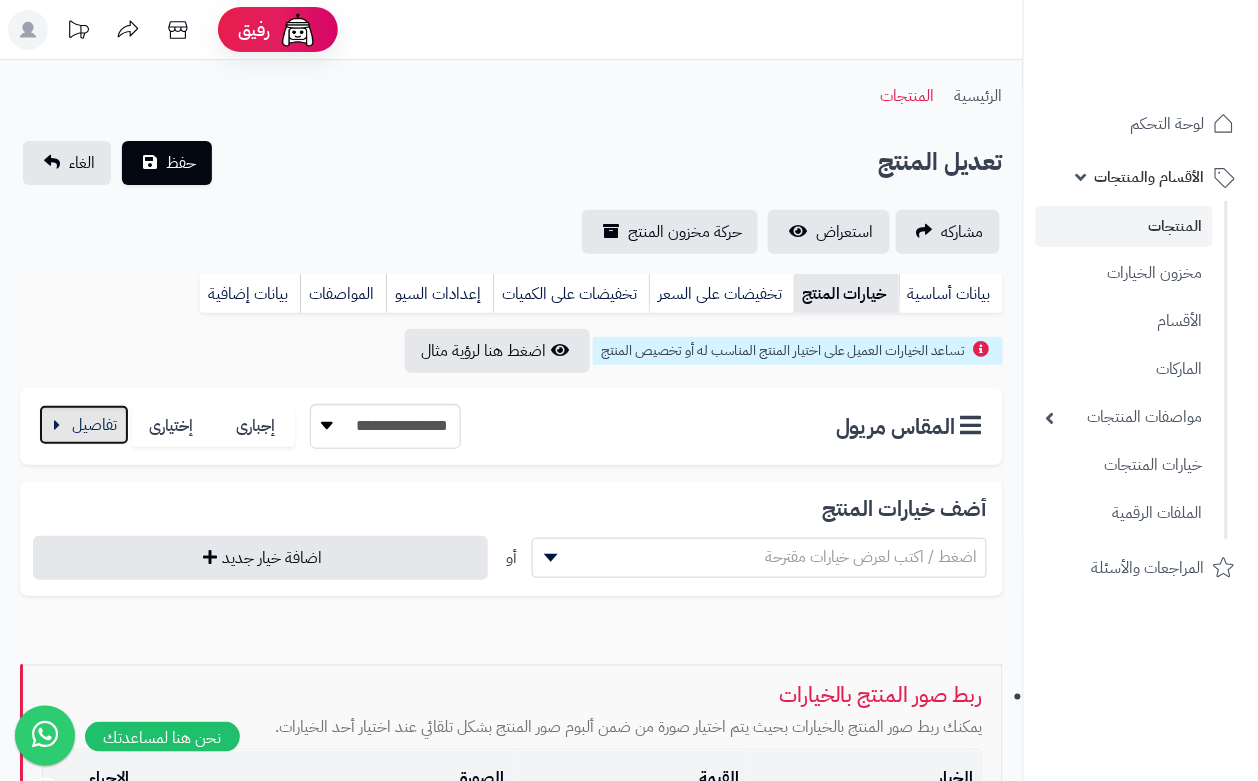 click at bounding box center (84, 425) 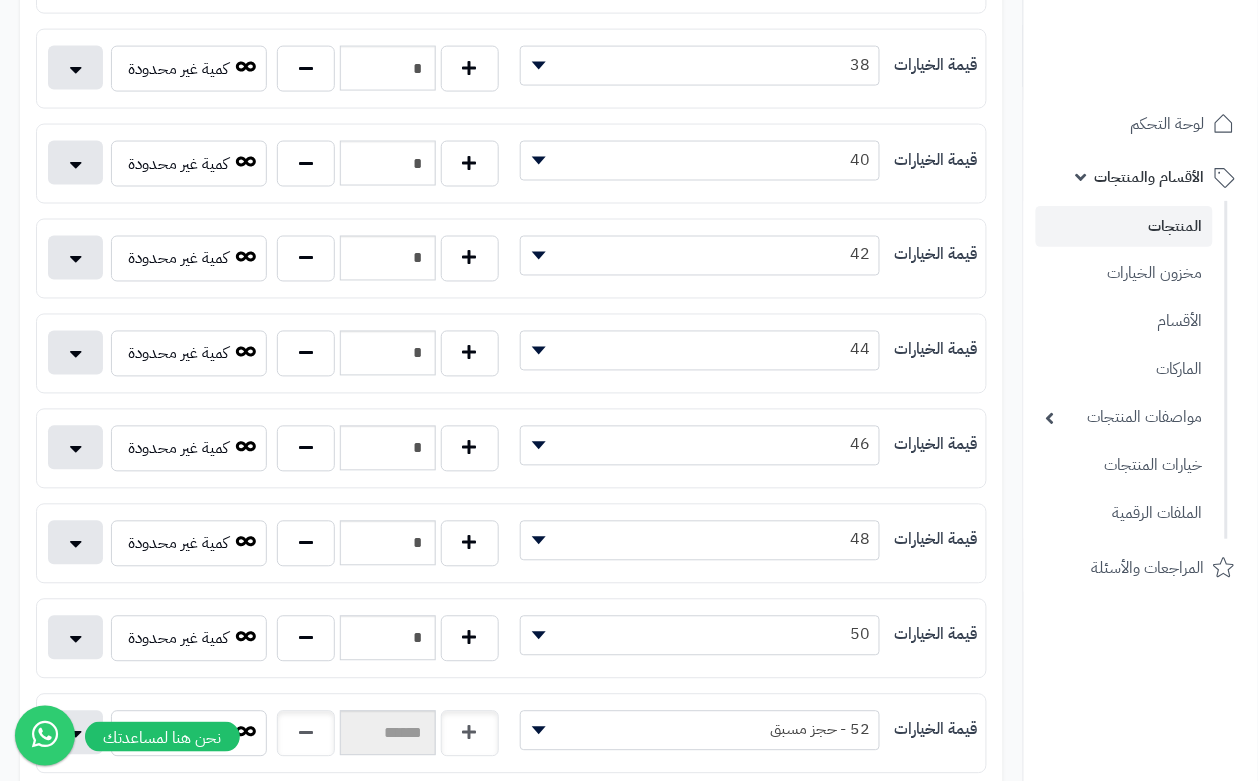 scroll, scrollTop: 750, scrollLeft: 0, axis: vertical 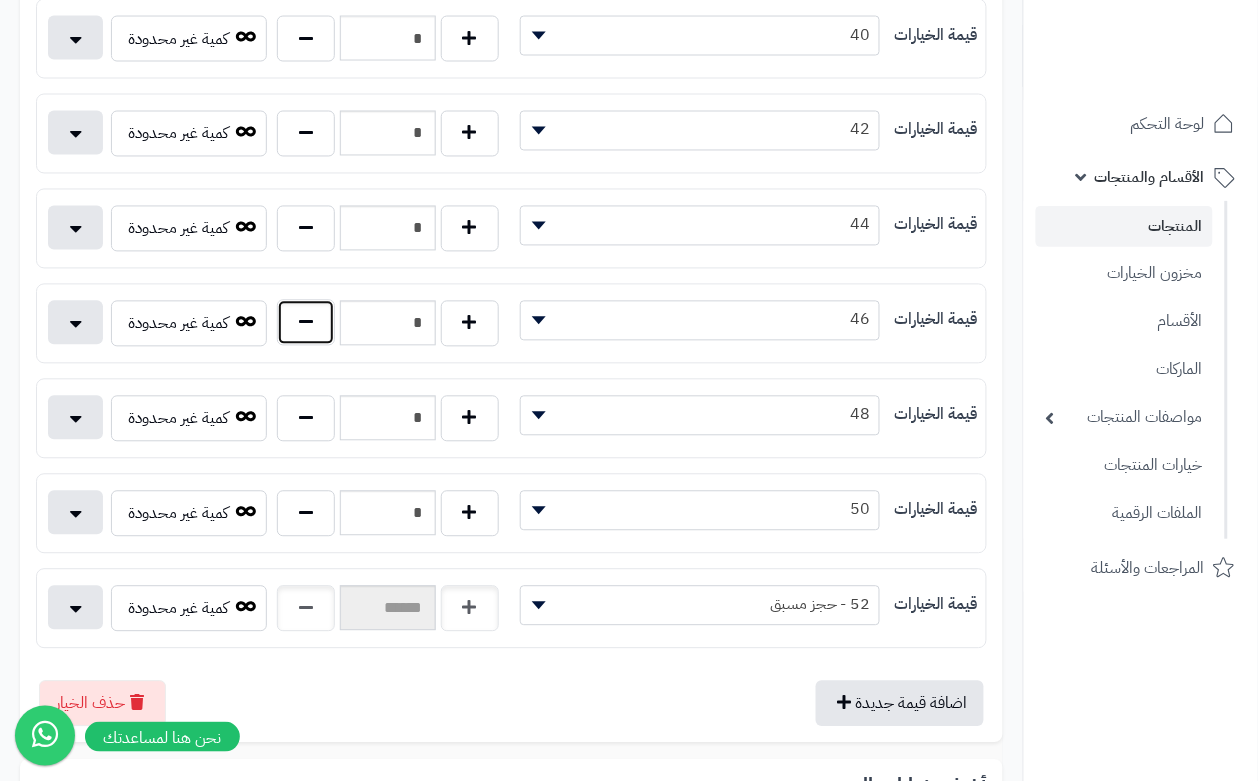 click at bounding box center (306, 323) 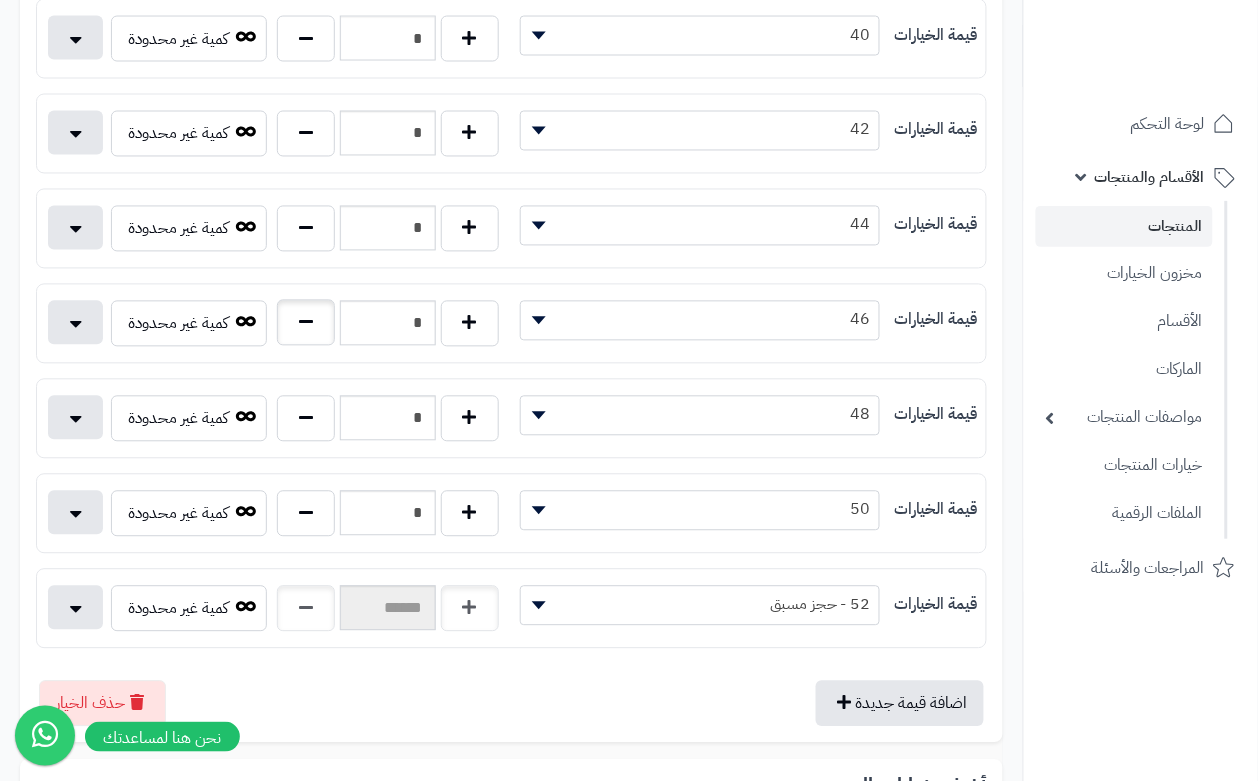 type on "*" 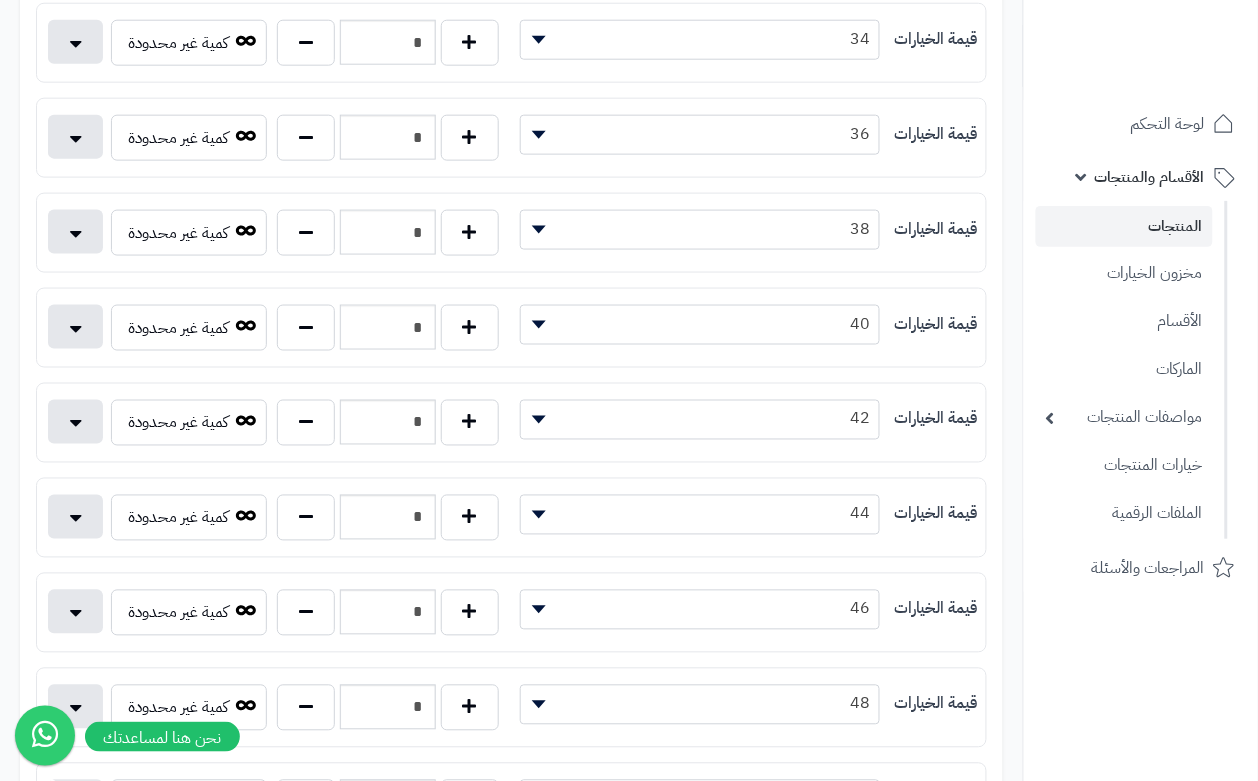 scroll, scrollTop: 0, scrollLeft: 0, axis: both 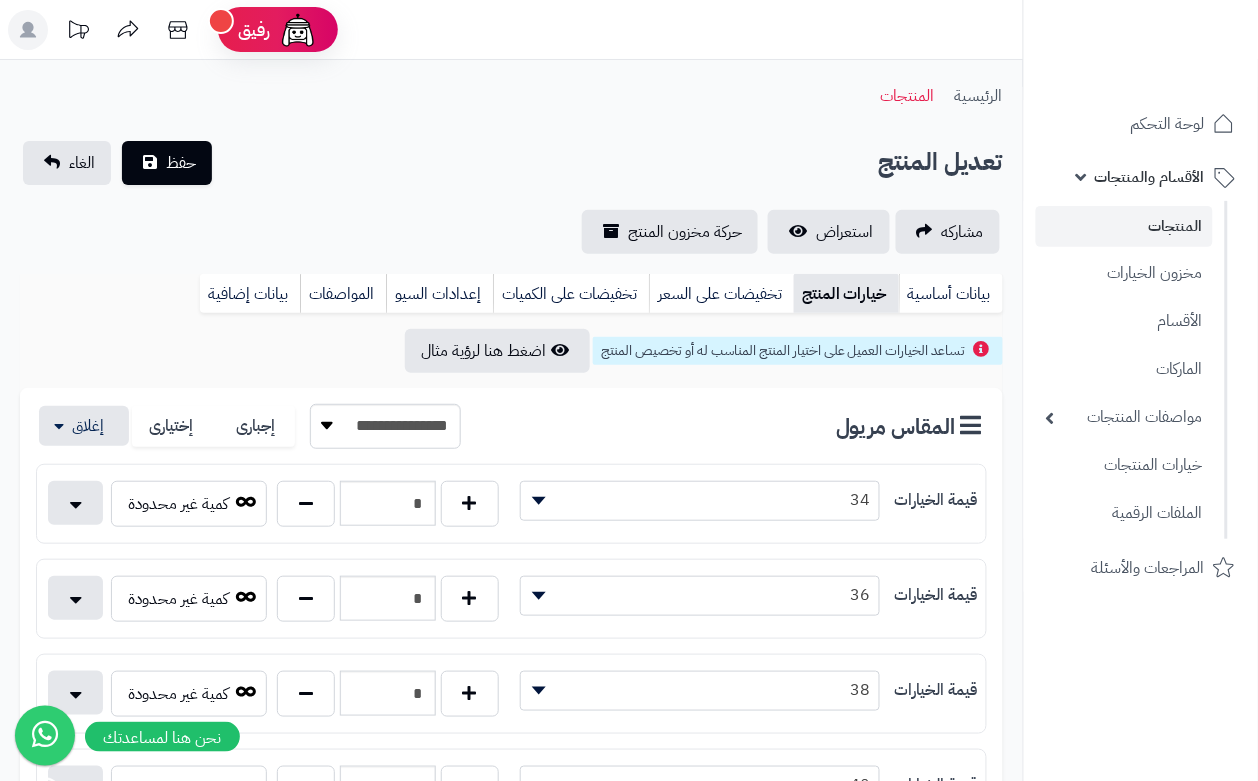 click on "**********" at bounding box center (511, 1031) 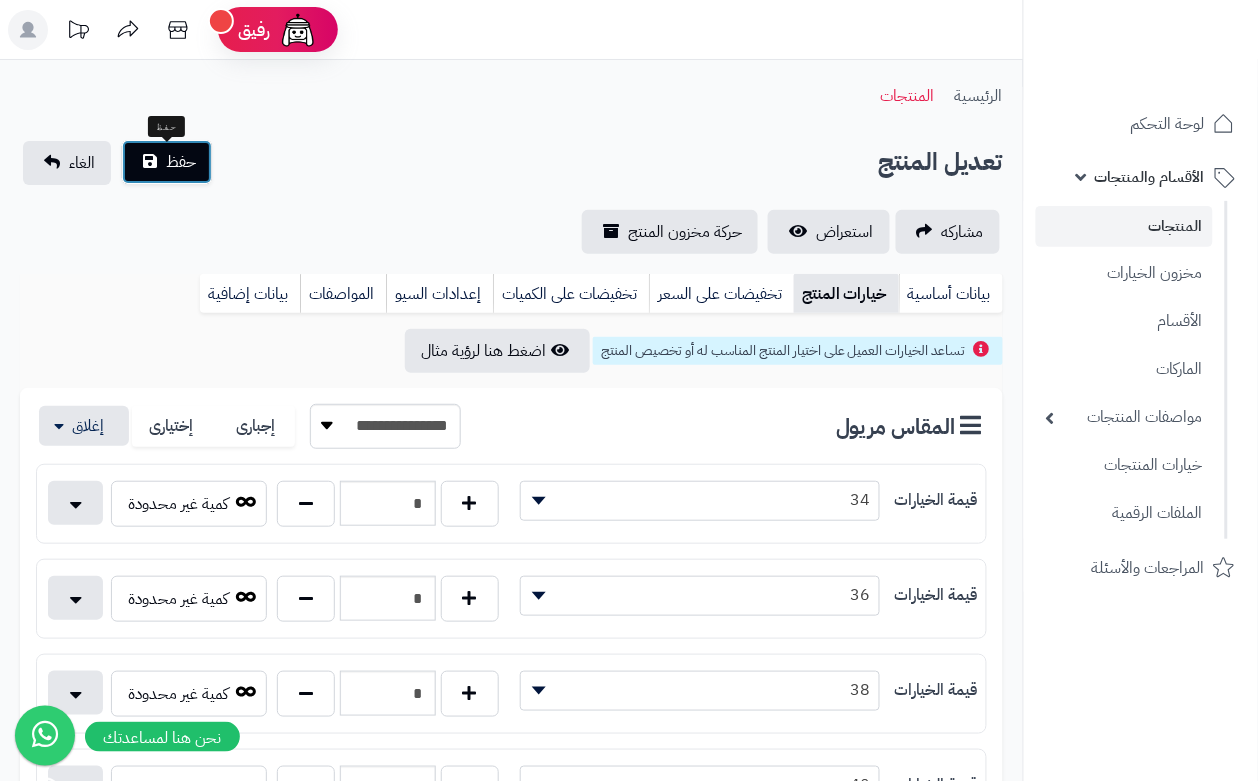 click on "حفظ" at bounding box center [167, 162] 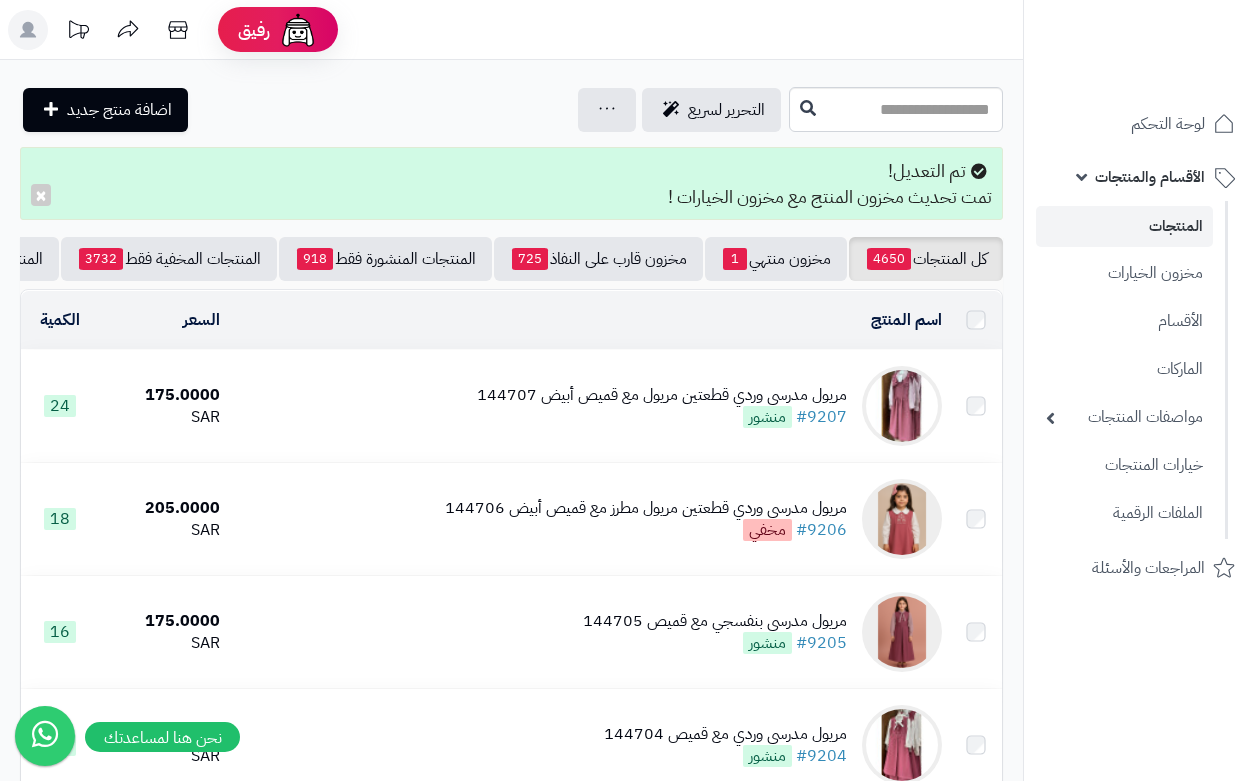 scroll, scrollTop: 0, scrollLeft: 0, axis: both 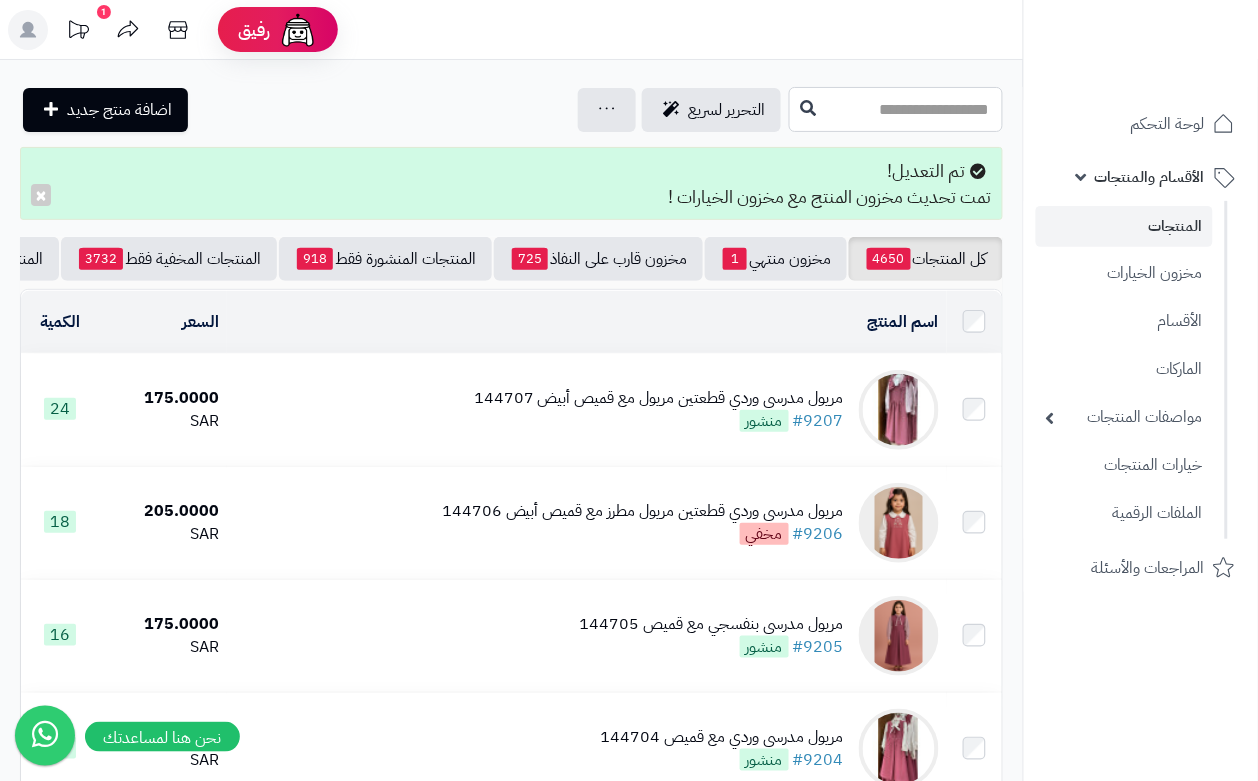 click at bounding box center [896, 109] 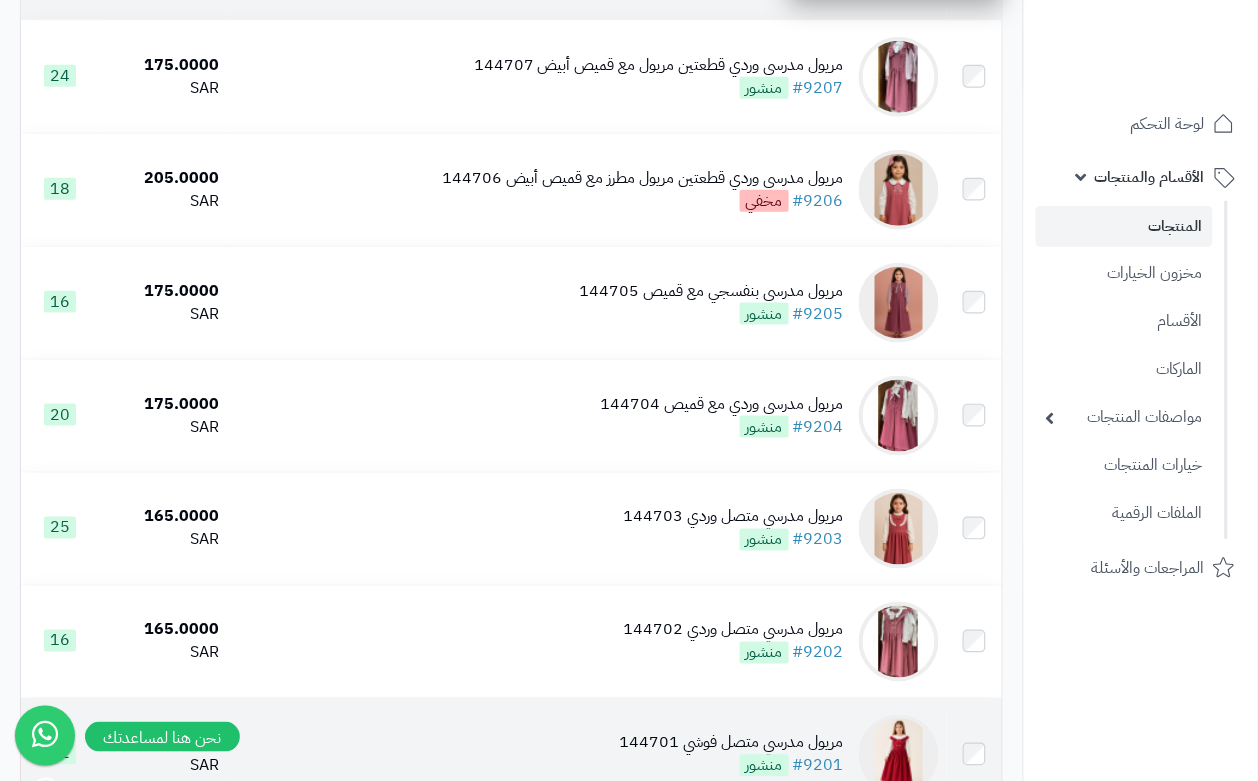 scroll, scrollTop: 375, scrollLeft: 0, axis: vertical 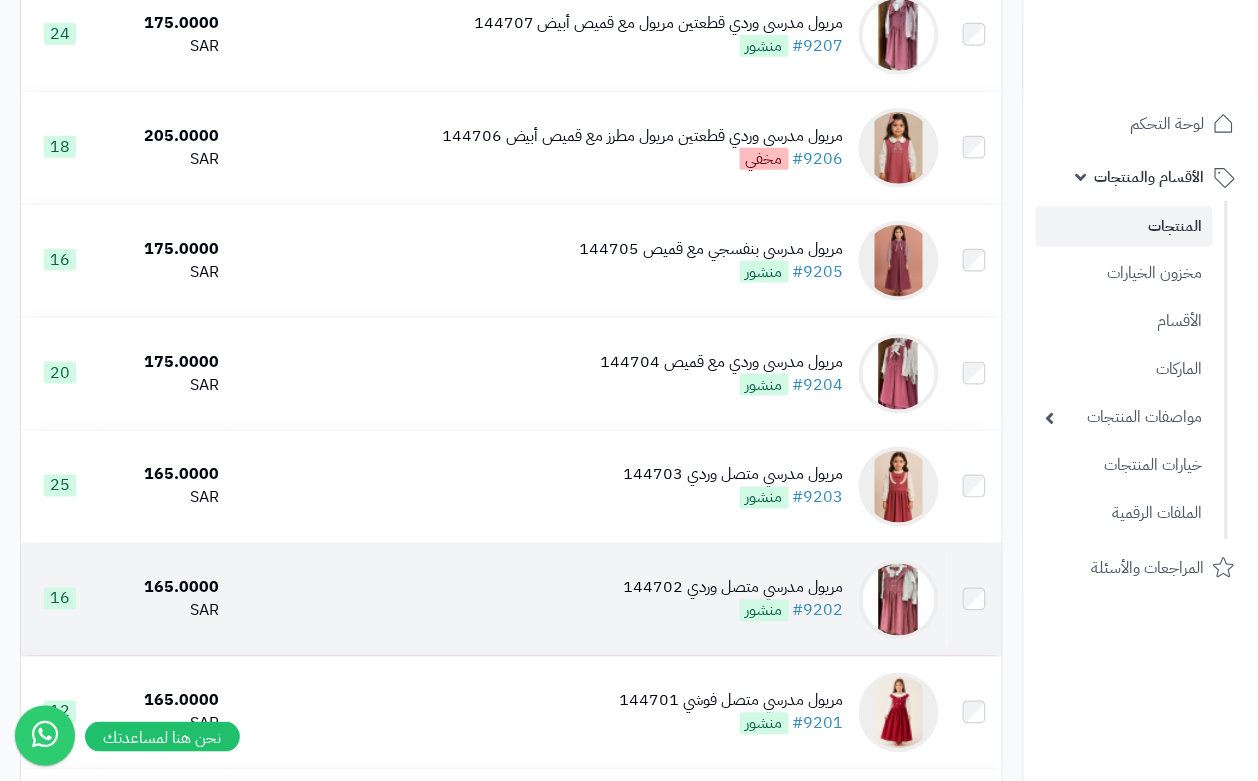 click on "مريول مدرسي متصل وردي 144702
#9202
منشور" at bounding box center [734, 600] 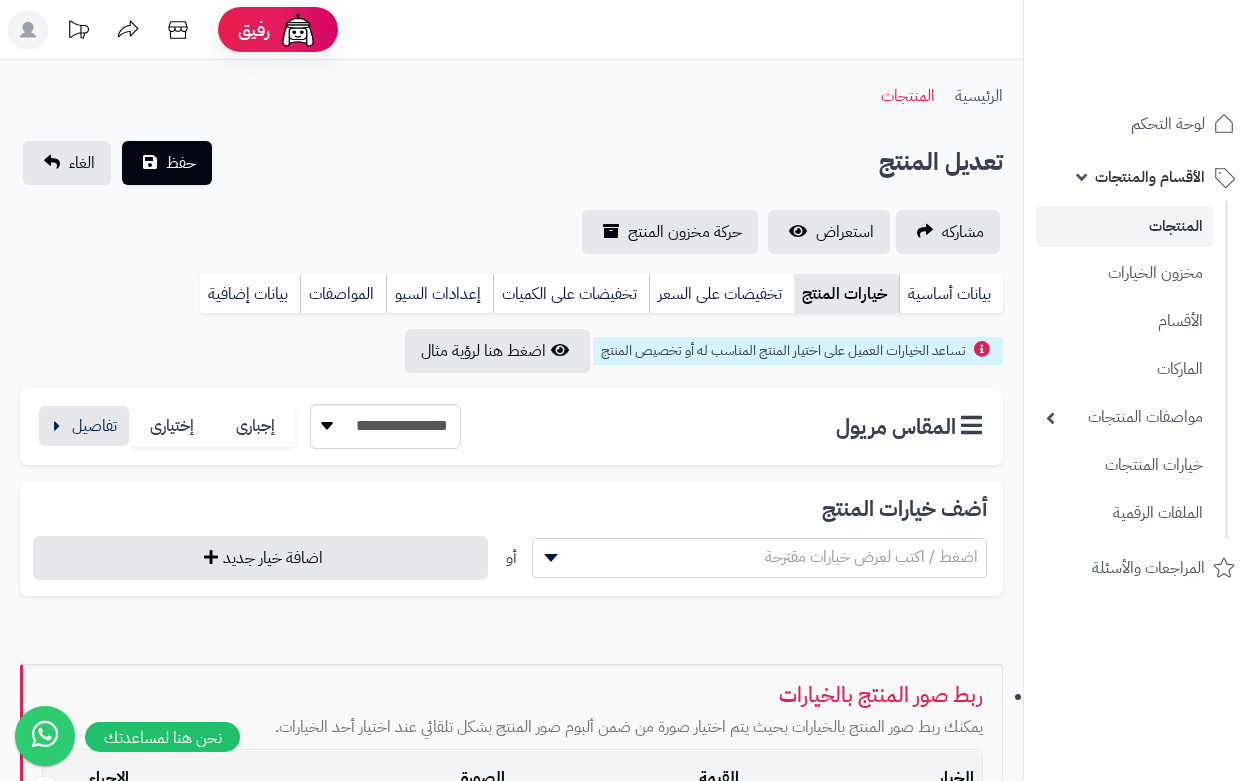 scroll, scrollTop: 0, scrollLeft: 0, axis: both 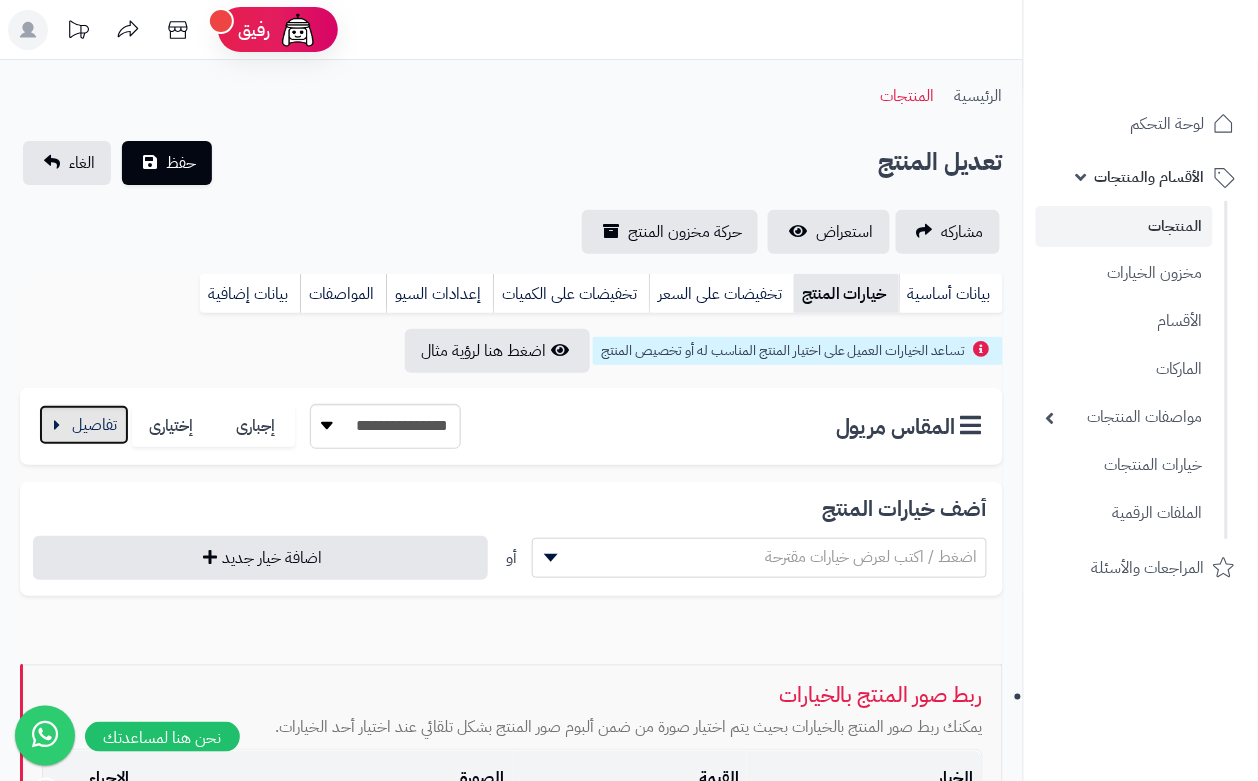click at bounding box center (84, 425) 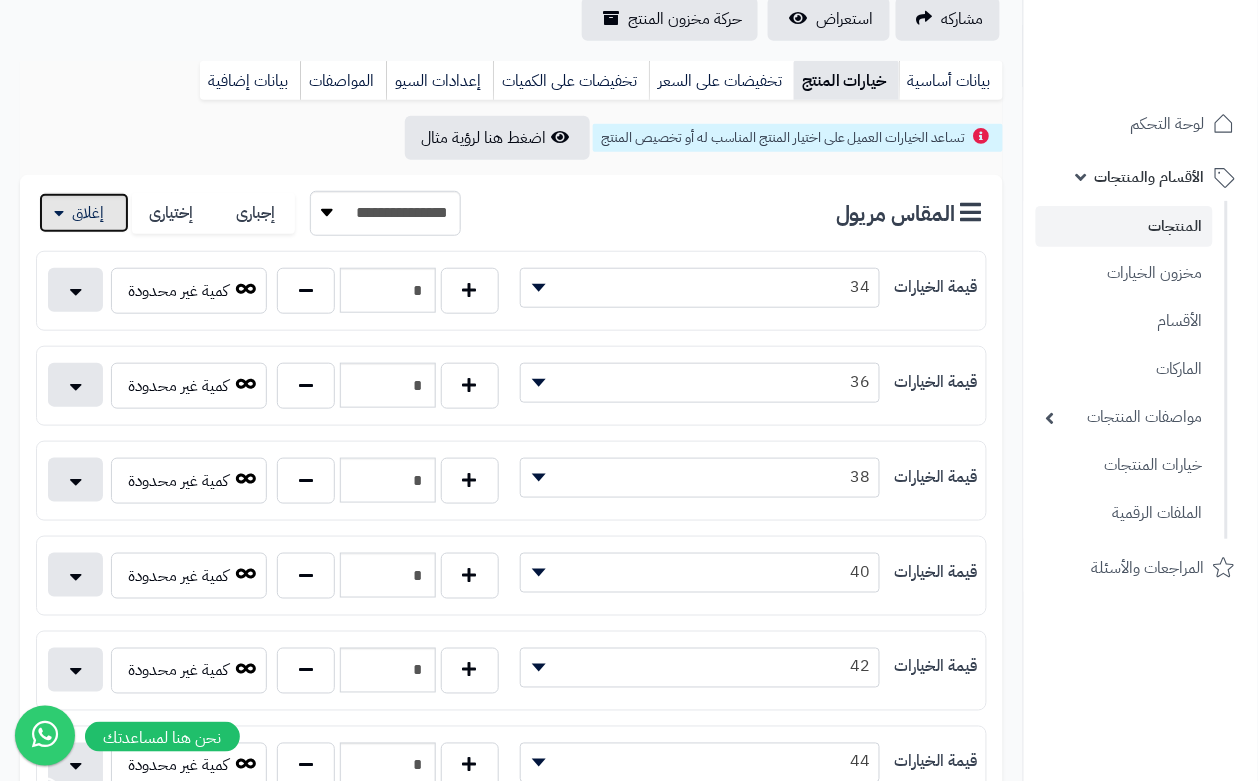 scroll, scrollTop: 250, scrollLeft: 0, axis: vertical 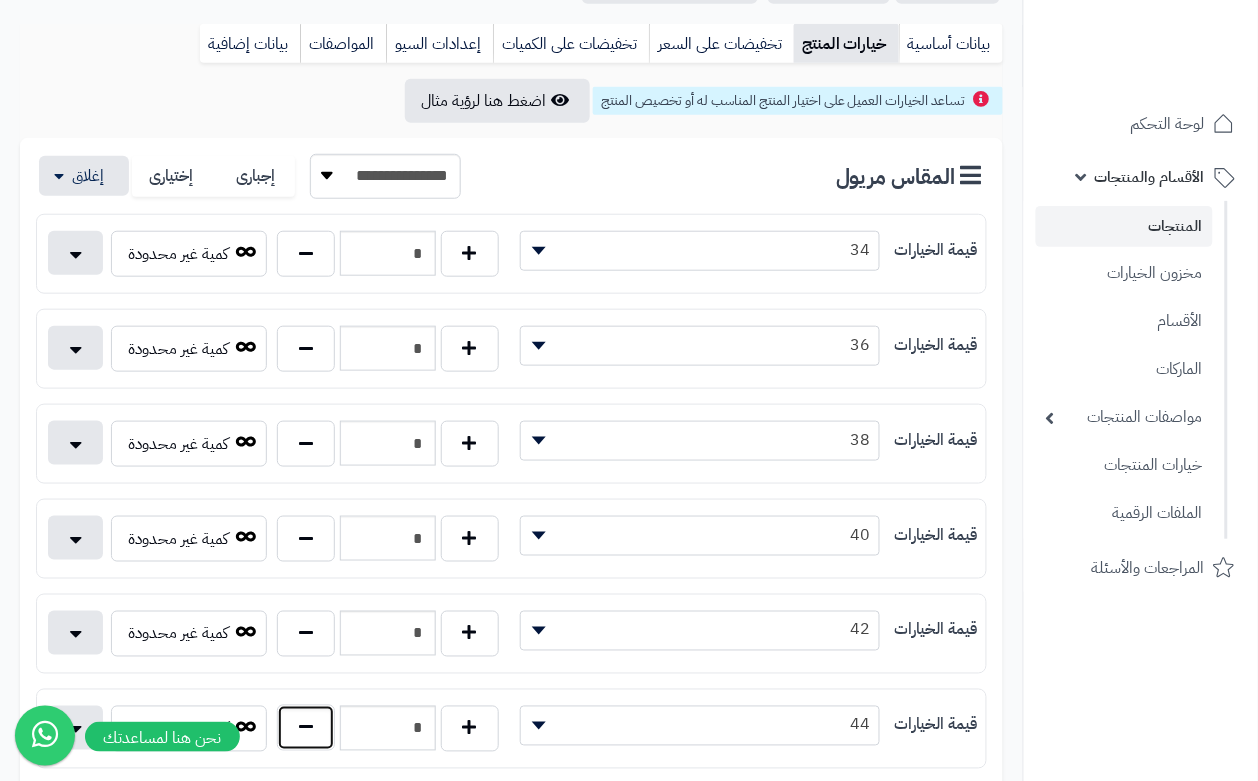 click at bounding box center [306, 728] 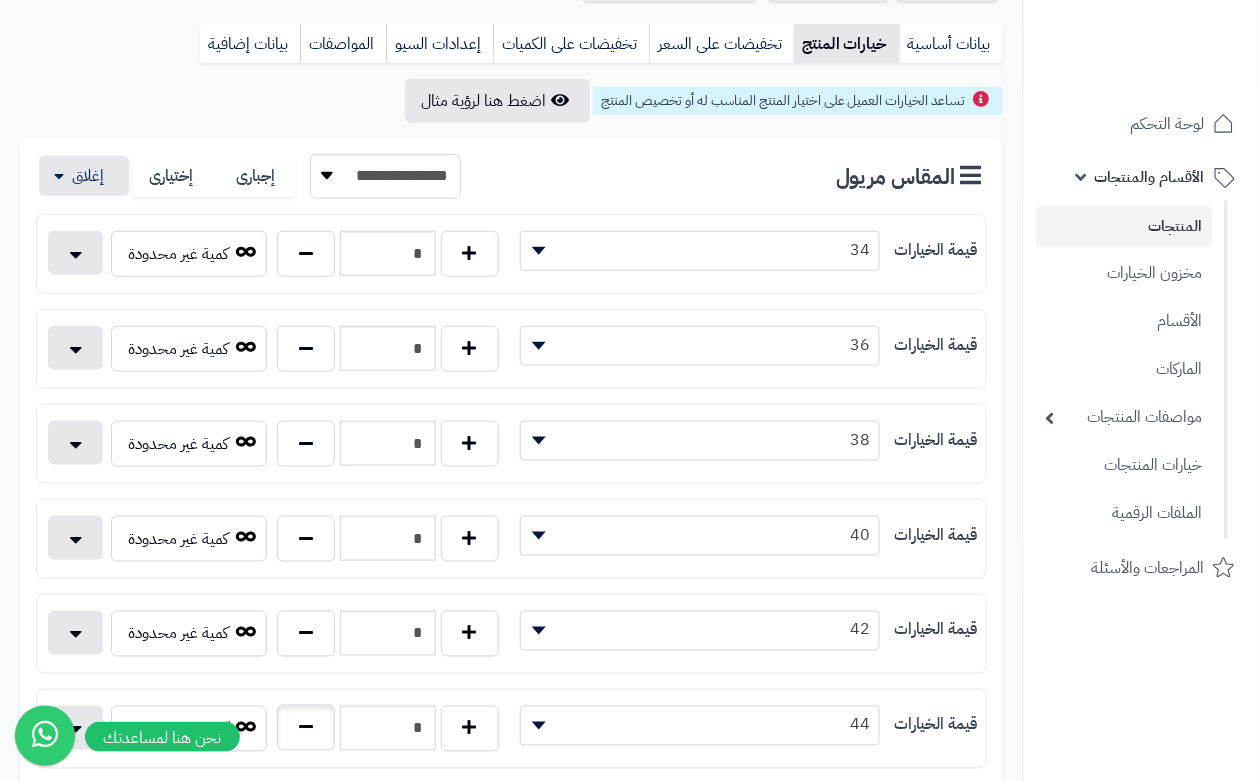 type on "*" 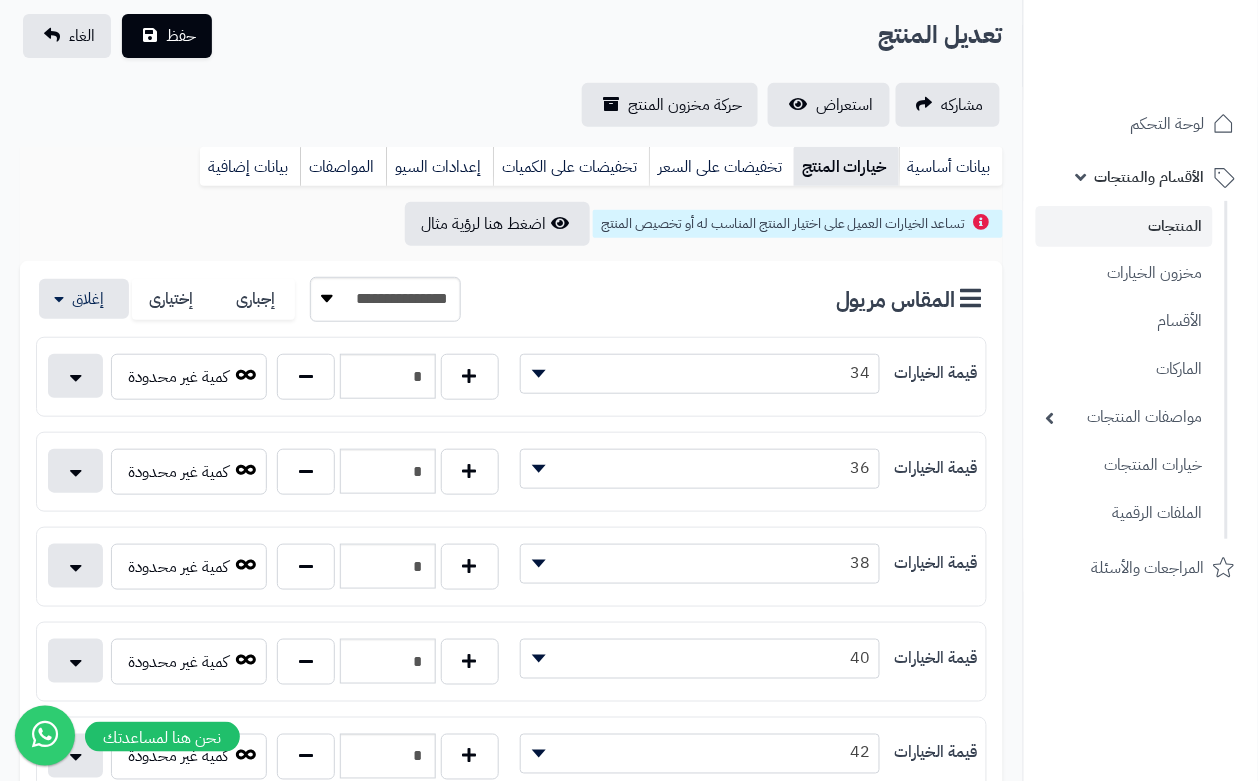 scroll, scrollTop: 0, scrollLeft: 0, axis: both 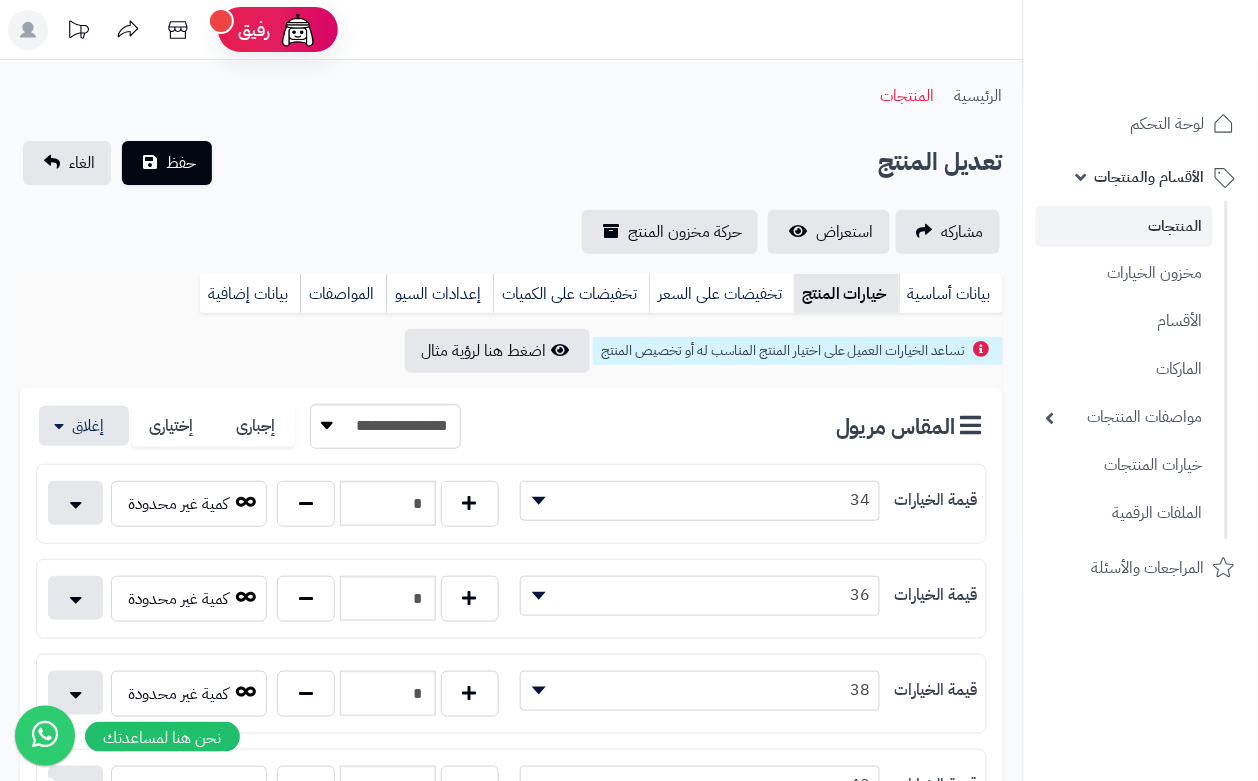click on "تعديل المنتج
حفظ
الغاء" at bounding box center [511, 163] 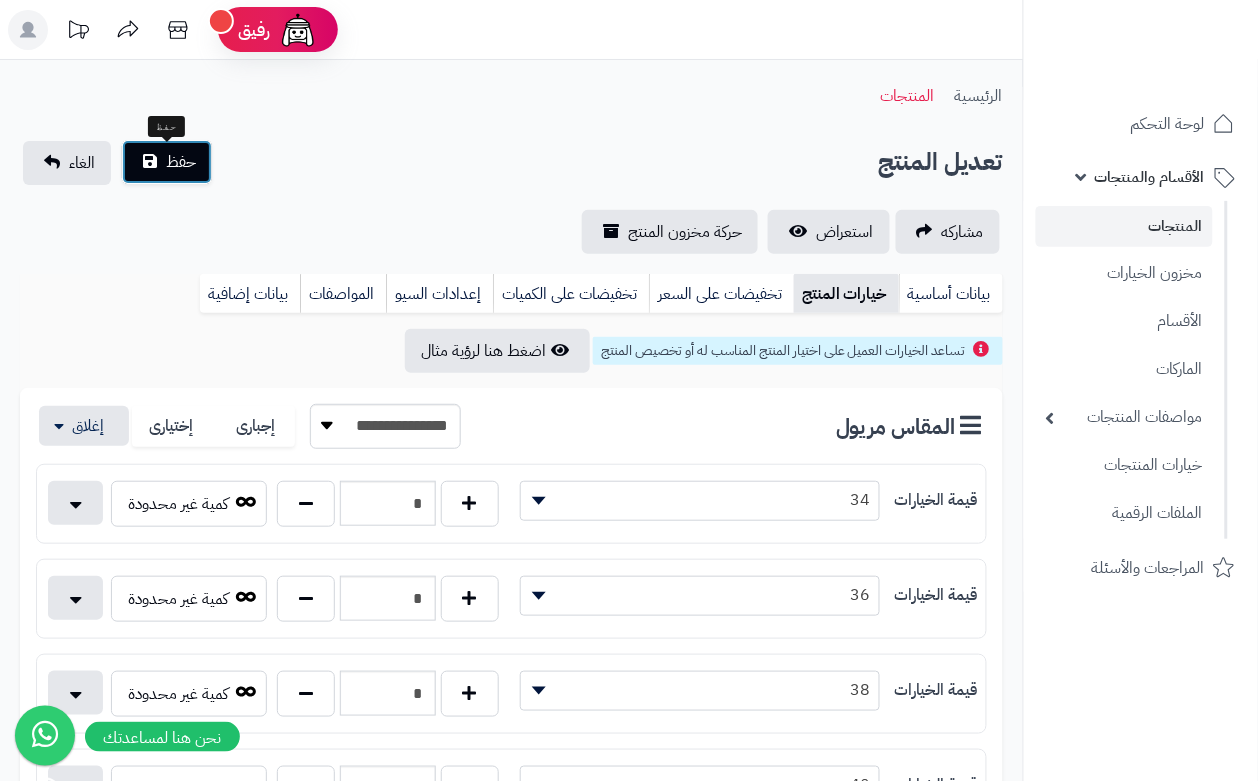 click on "حفظ" at bounding box center [167, 162] 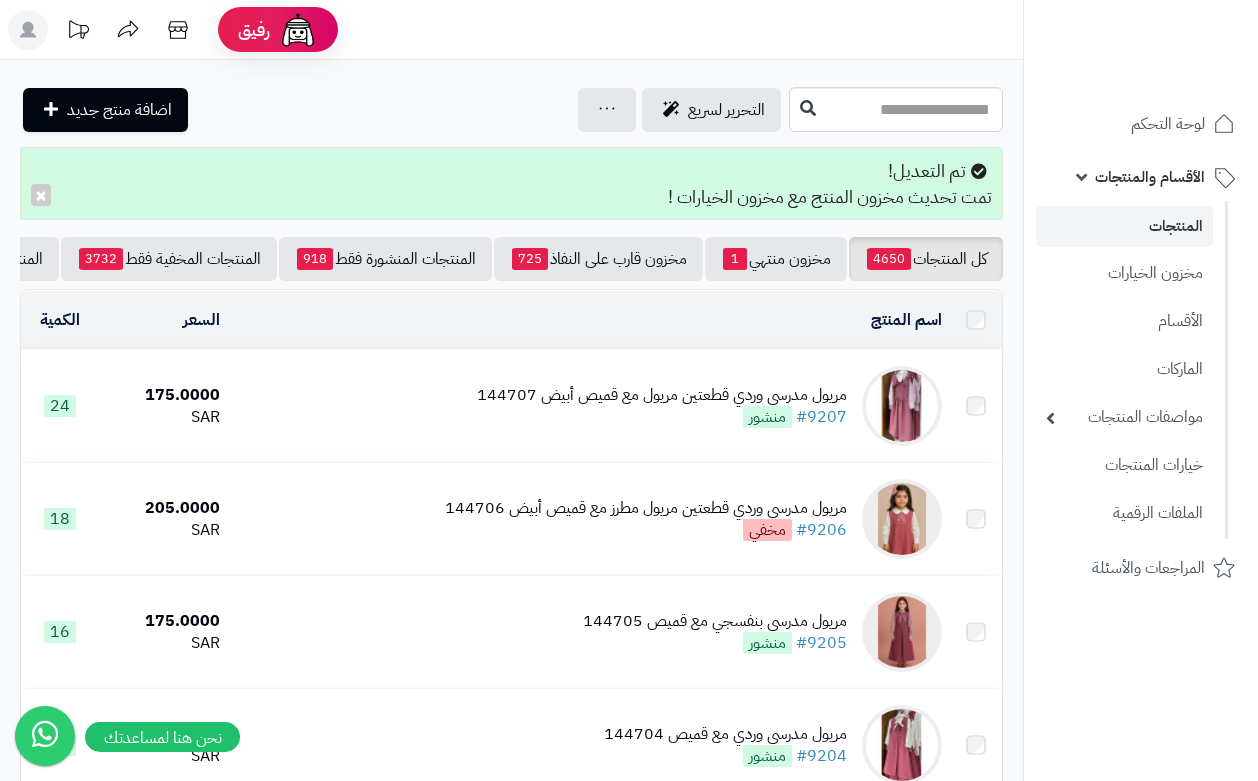 scroll, scrollTop: 0, scrollLeft: 0, axis: both 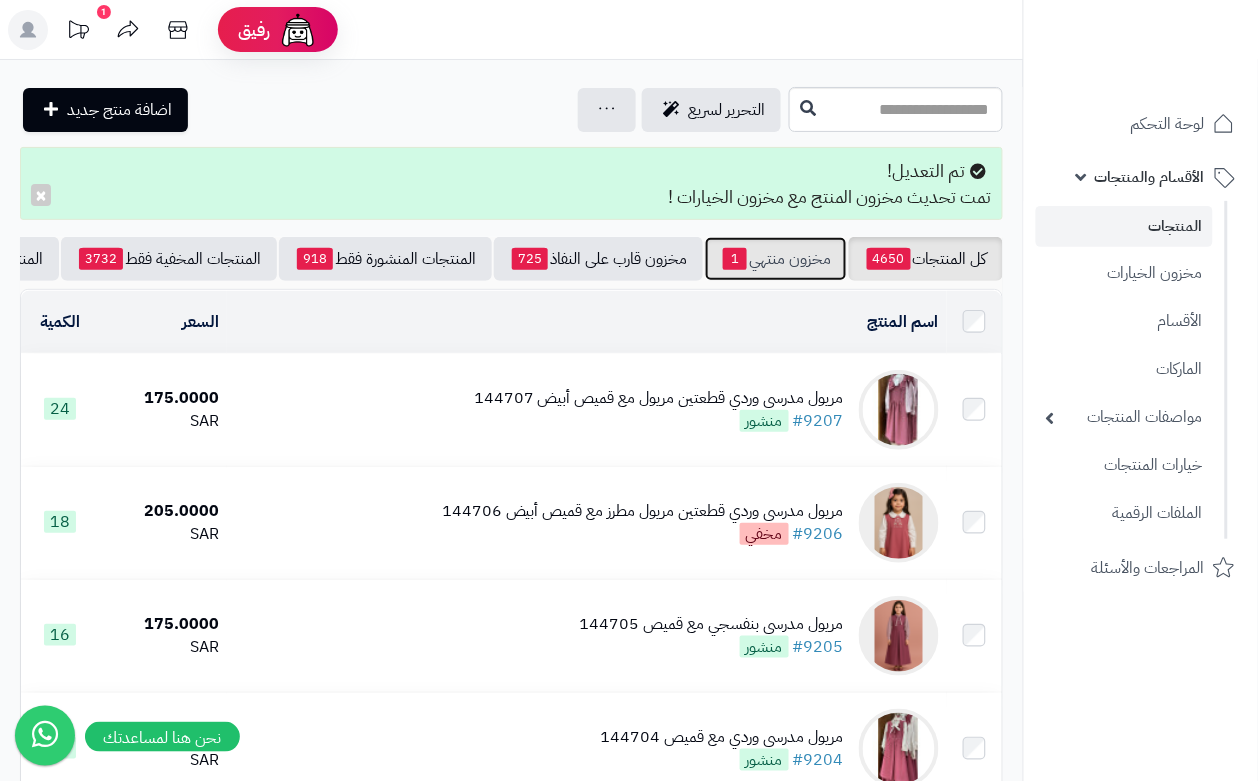 click on "مخزون منتهي
1" at bounding box center (776, 259) 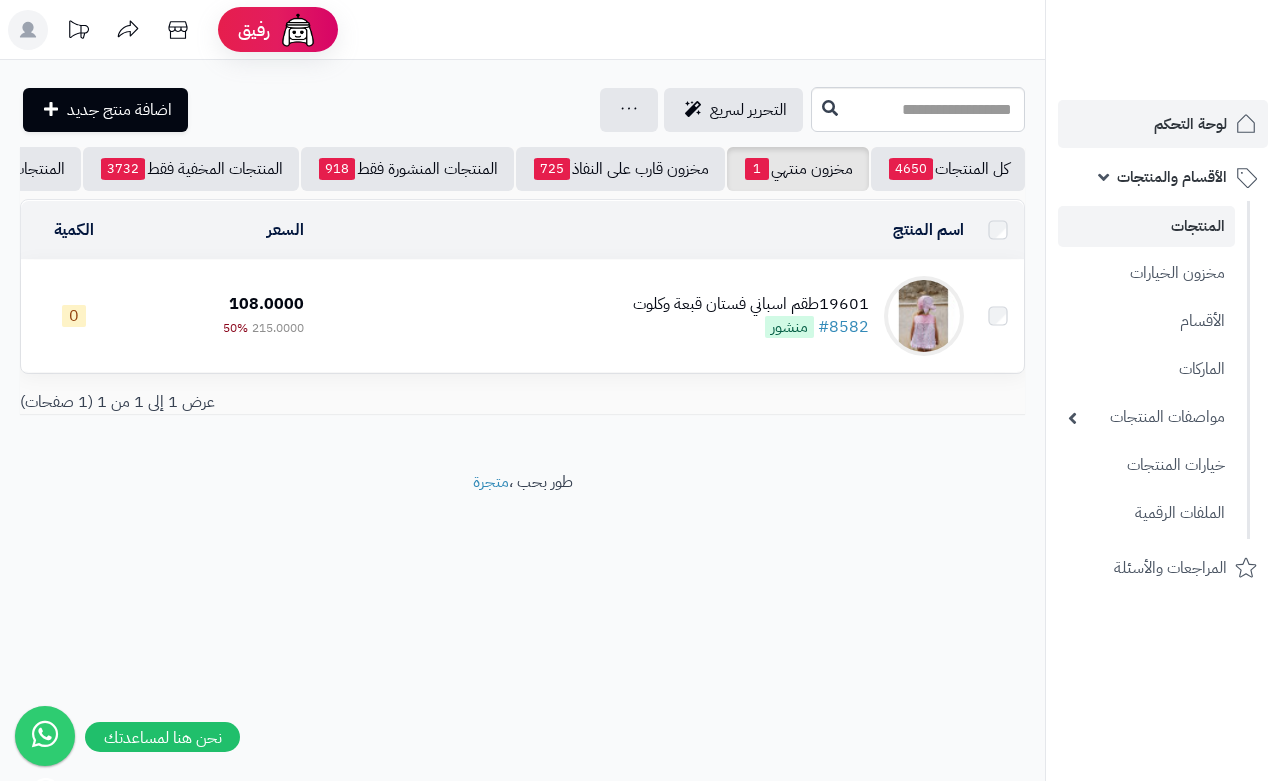 scroll, scrollTop: 0, scrollLeft: 0, axis: both 